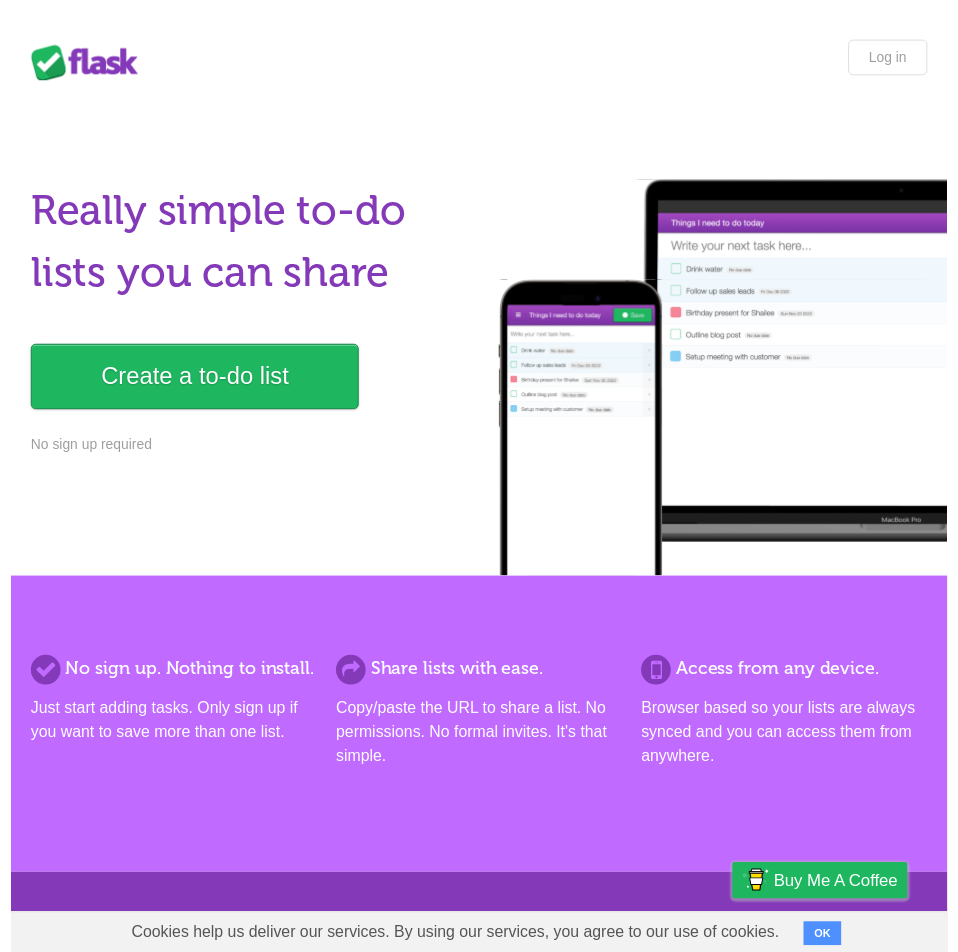 scroll, scrollTop: 0, scrollLeft: 0, axis: both 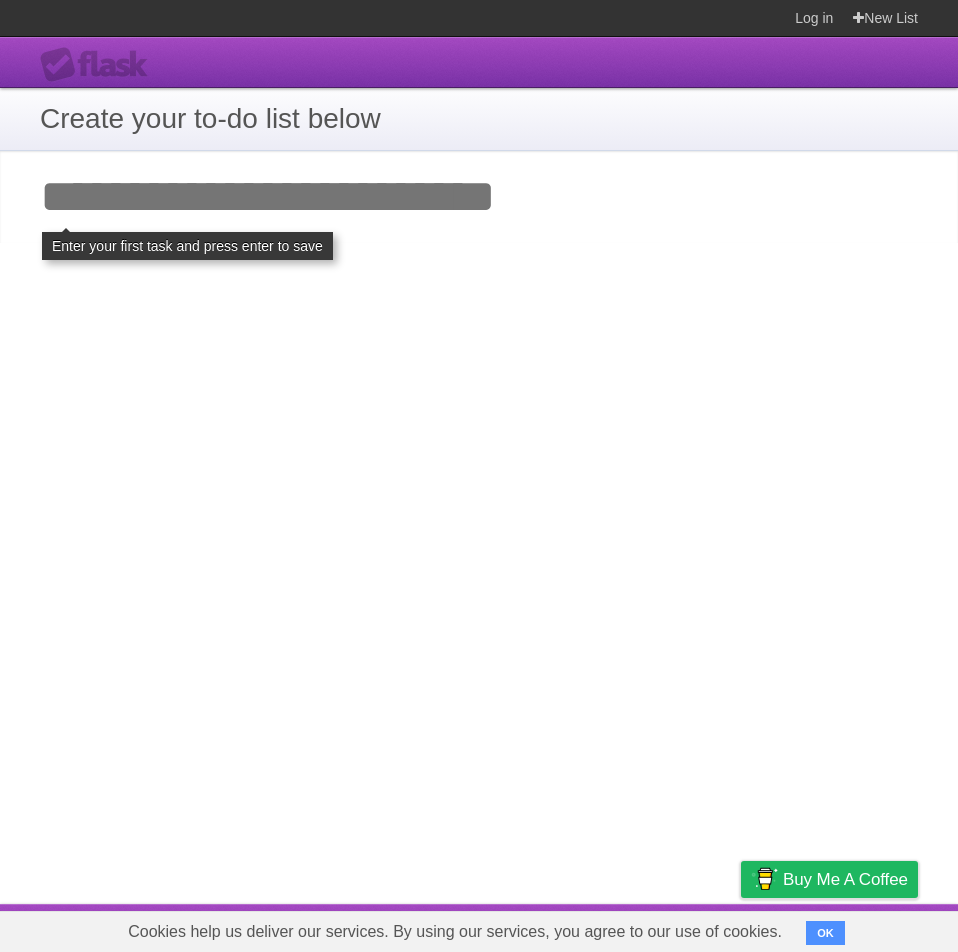 click on "**********" at bounding box center [479, 470] 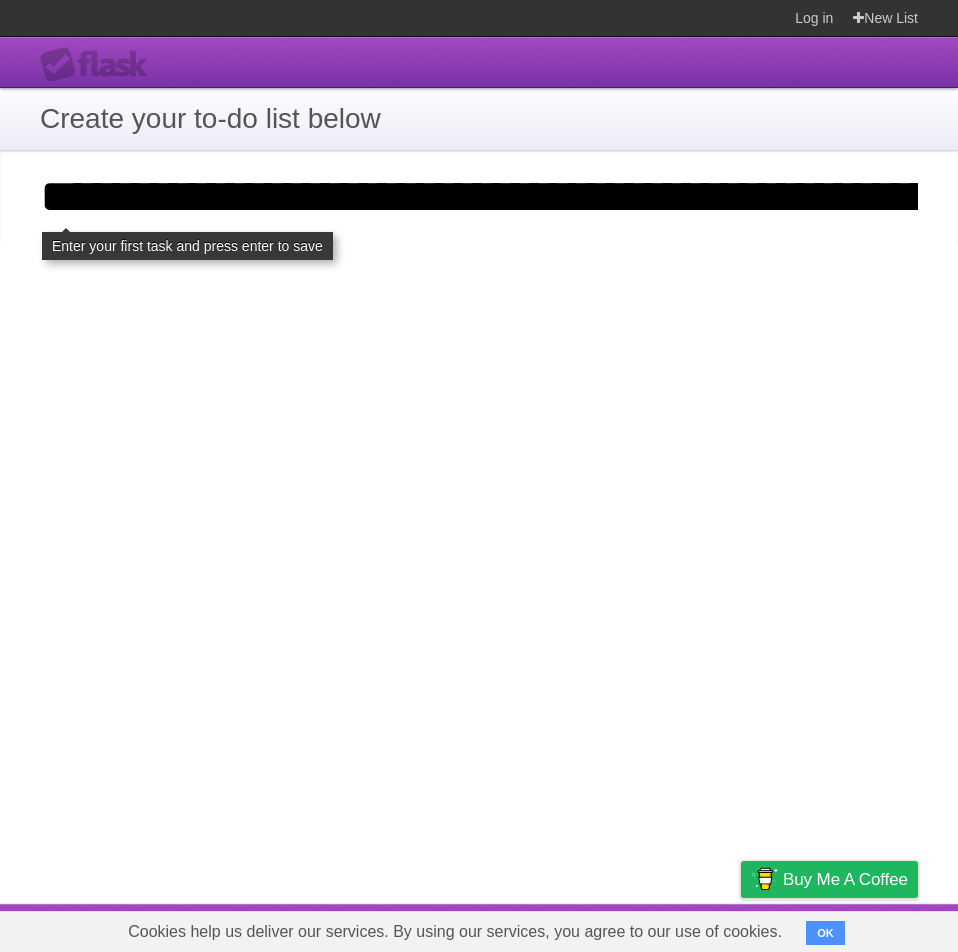 scroll, scrollTop: 0, scrollLeft: 2779, axis: horizontal 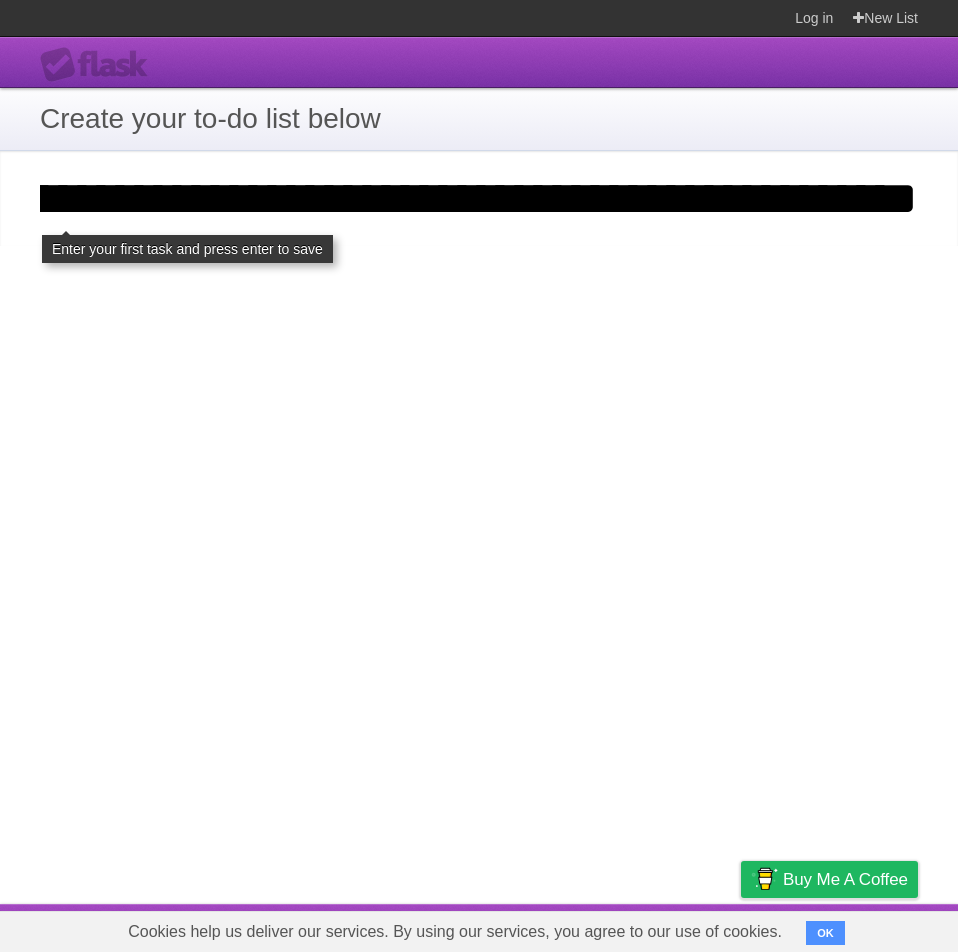 type on "**********" 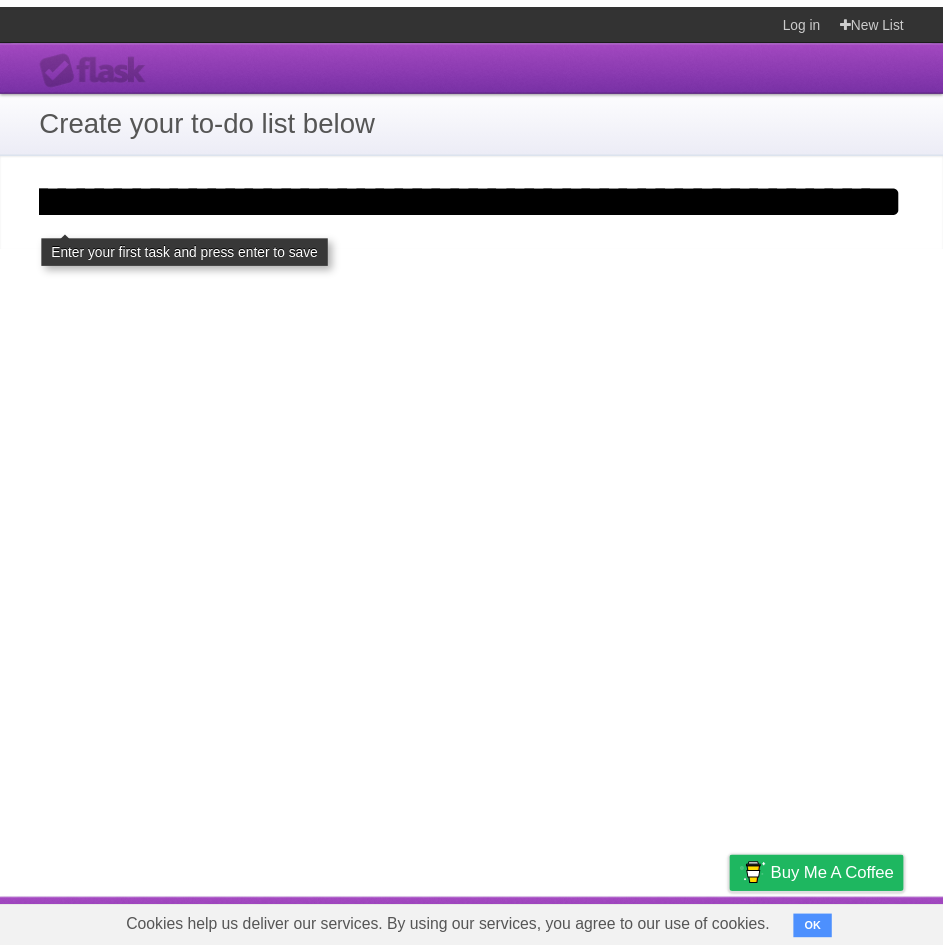 scroll, scrollTop: 0, scrollLeft: 0, axis: both 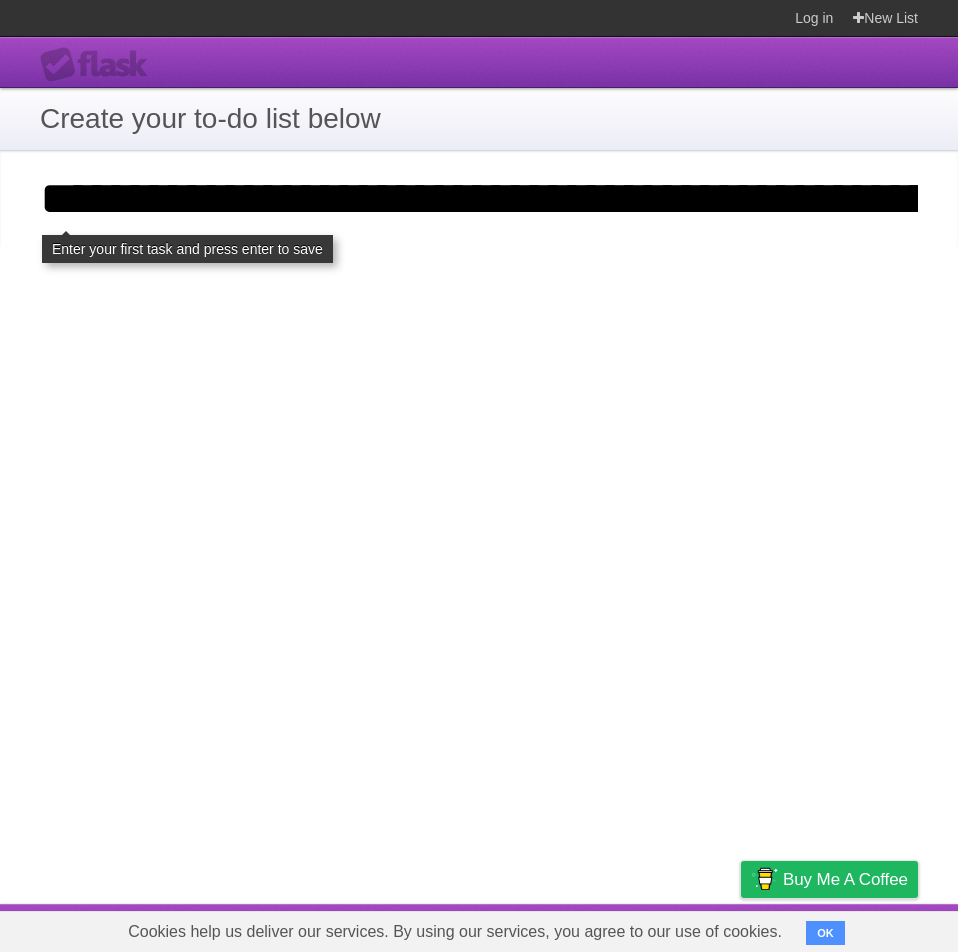 click on "**********" at bounding box center [479, 198] 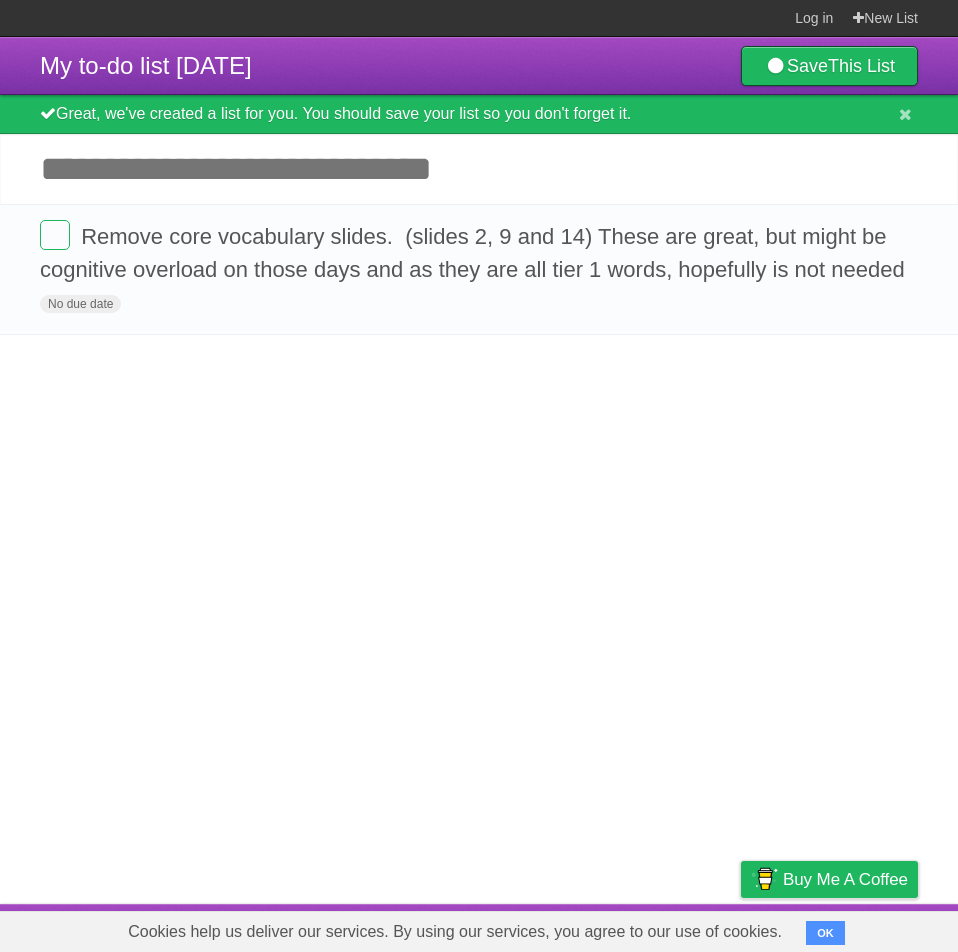 scroll, scrollTop: 0, scrollLeft: 0, axis: both 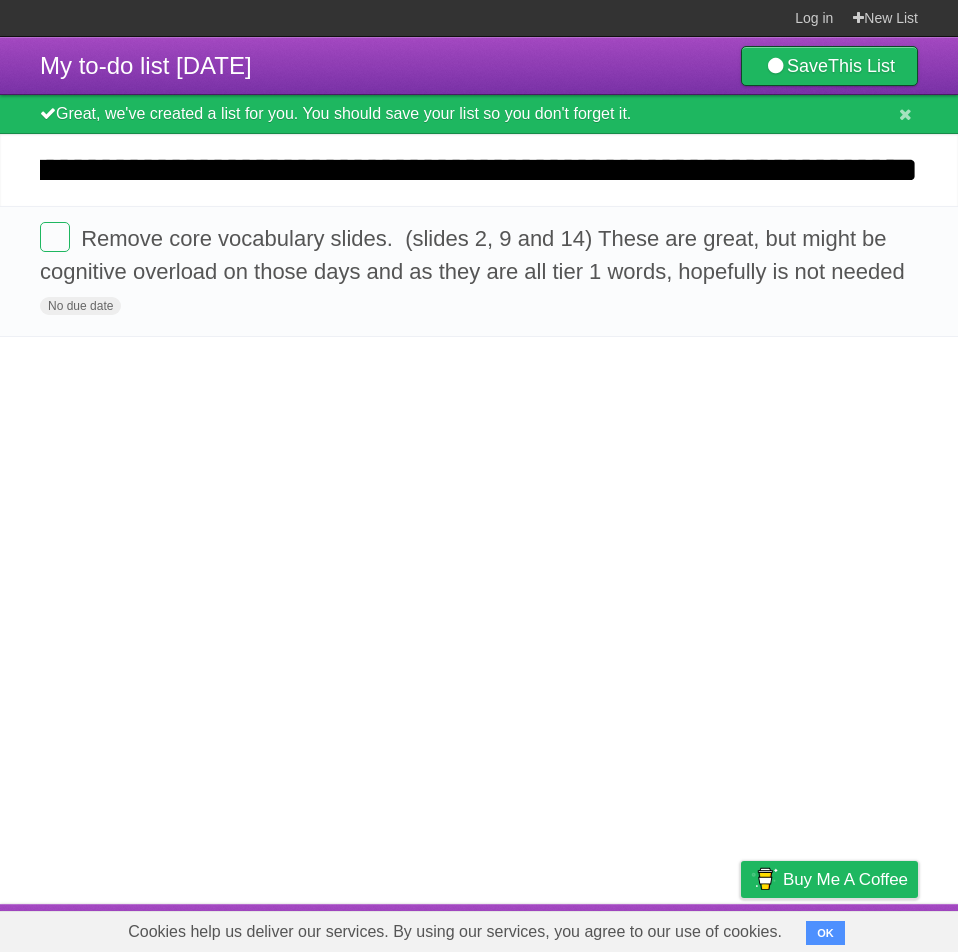 type on "**********" 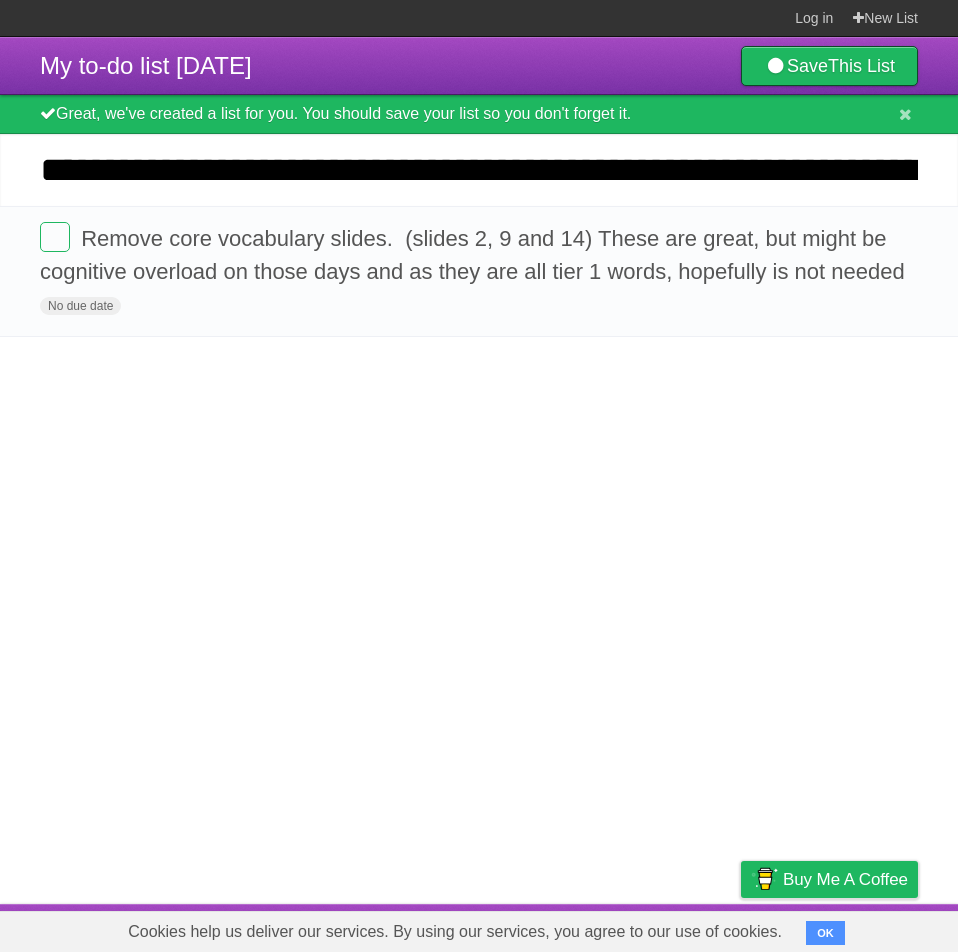 click on "**********" at bounding box center (479, 170) 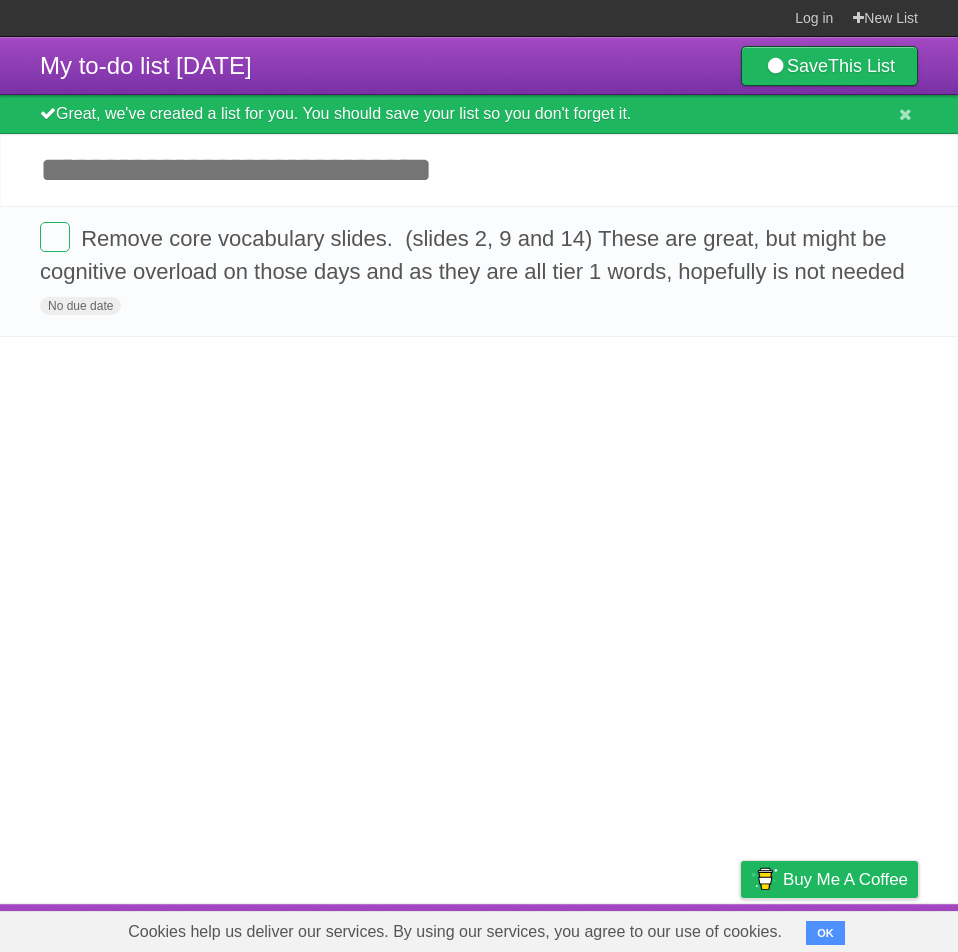 paste on "**********" 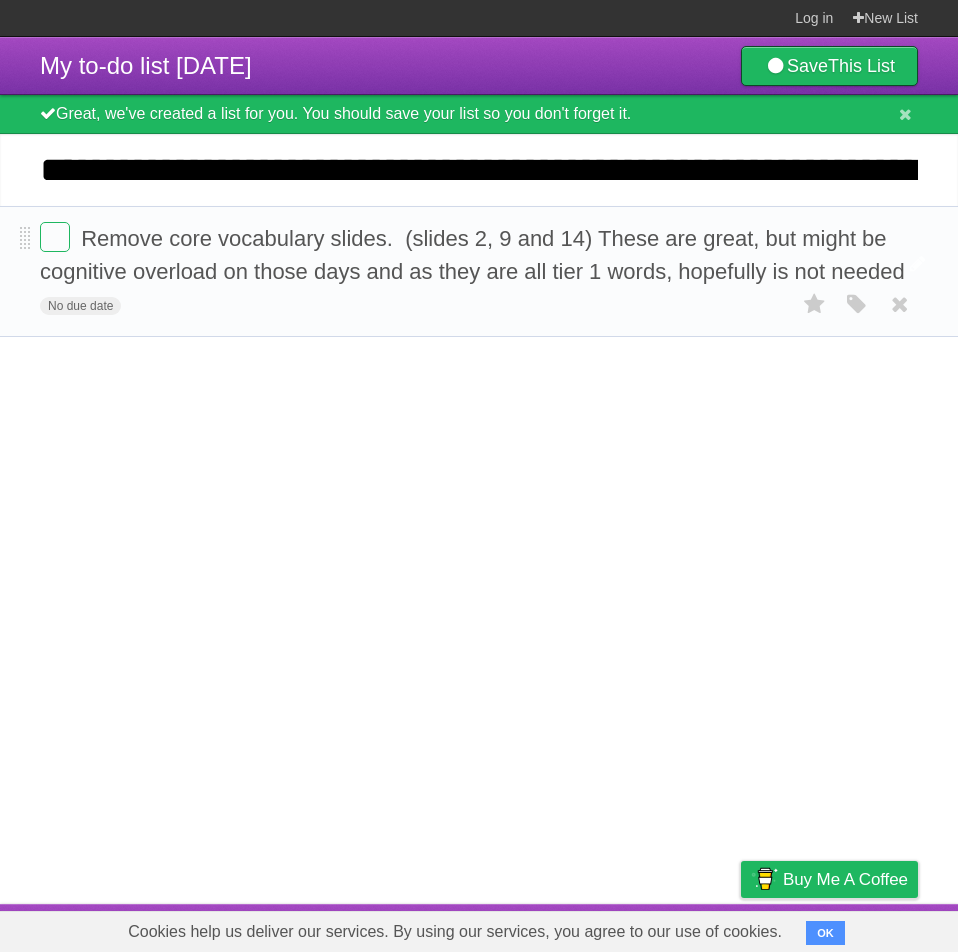 scroll, scrollTop: 0, scrollLeft: 3566, axis: horizontal 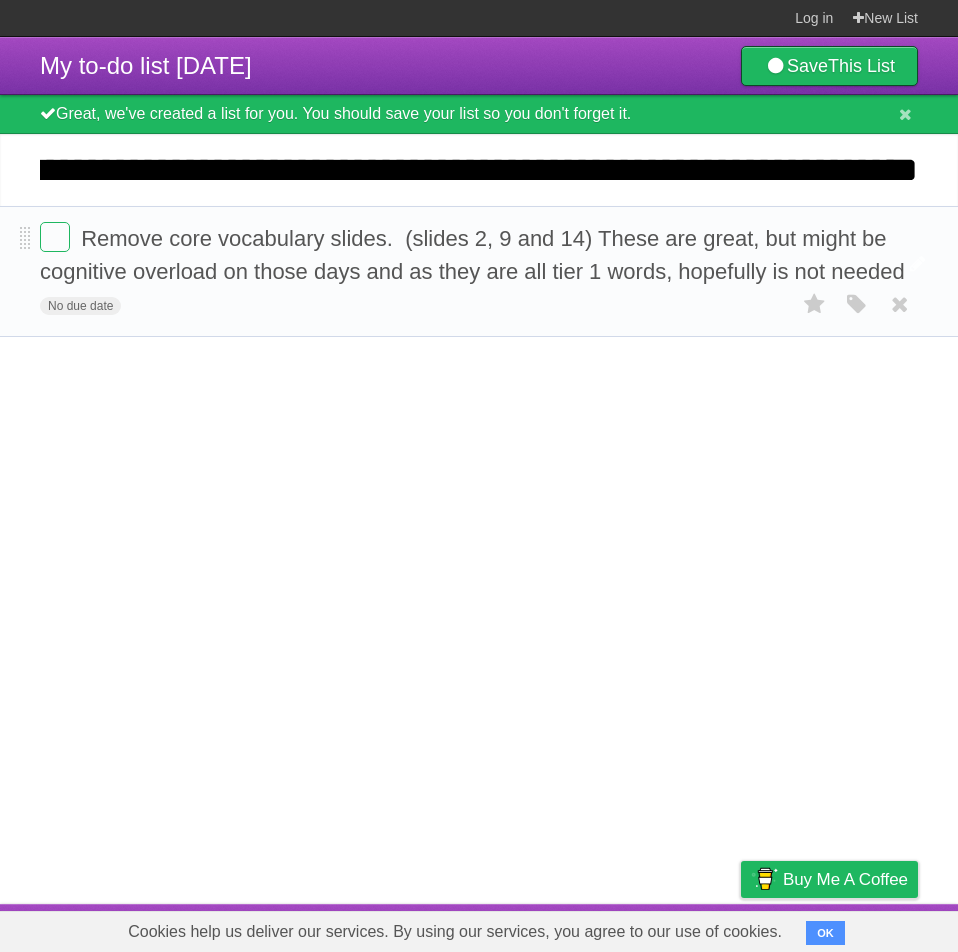 click on "*********" at bounding box center [0, 0] 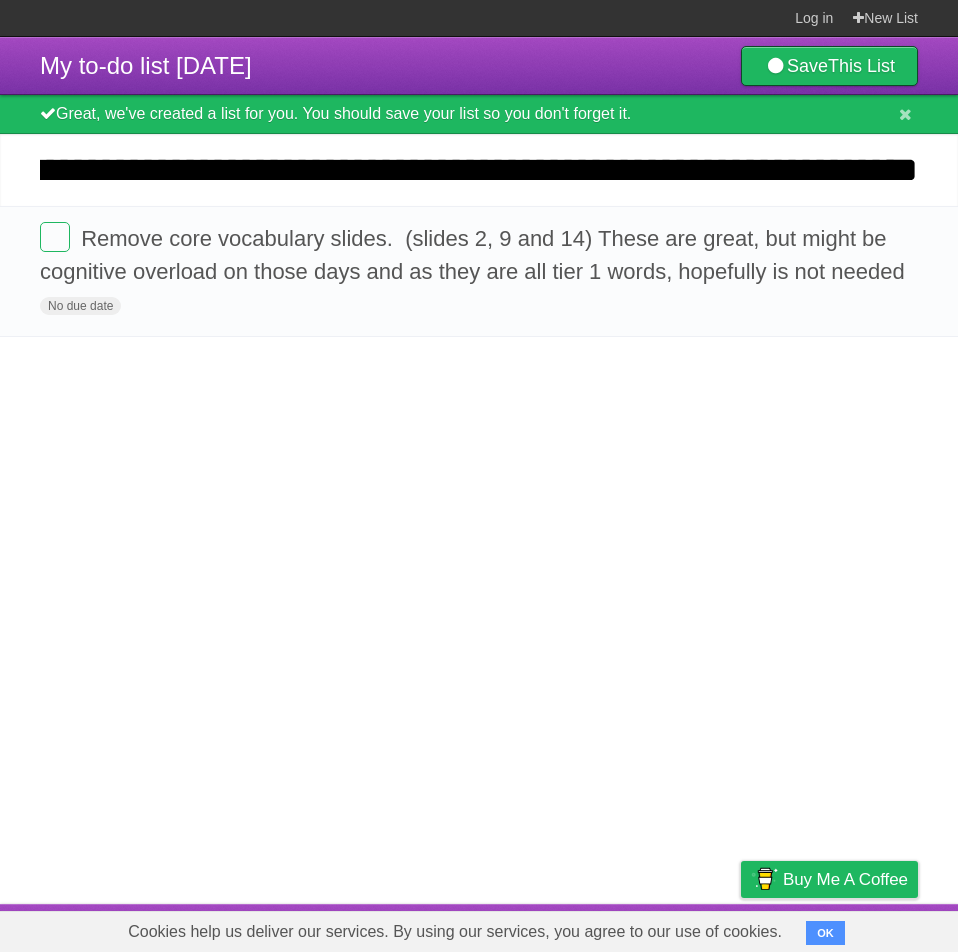 click on "**********" at bounding box center (479, 170) 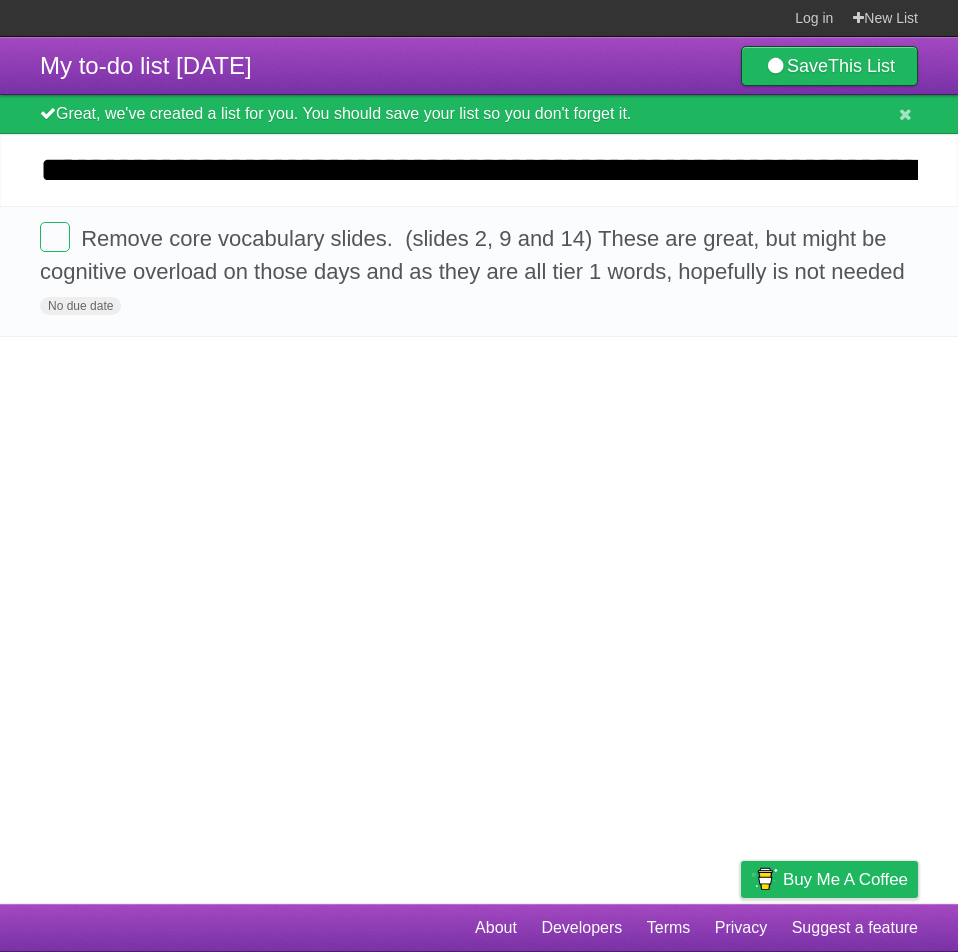 click on "**********" at bounding box center [479, 170] 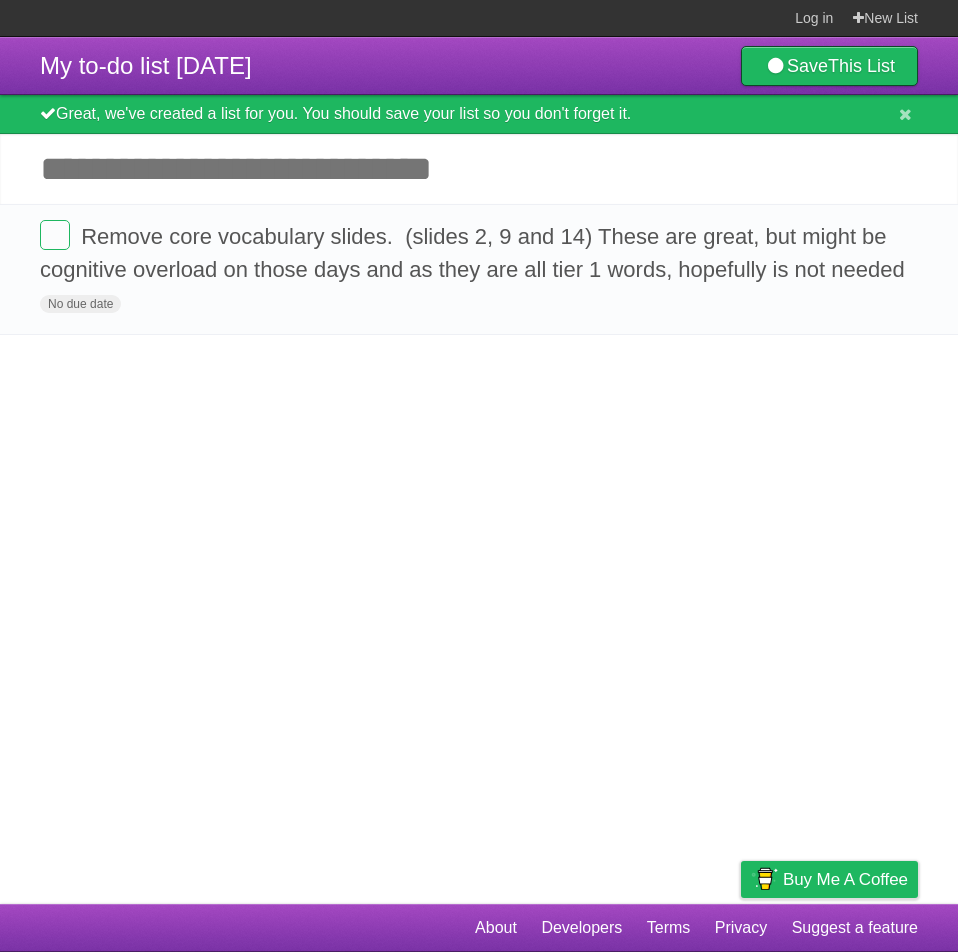 scroll, scrollTop: 0, scrollLeft: 0, axis: both 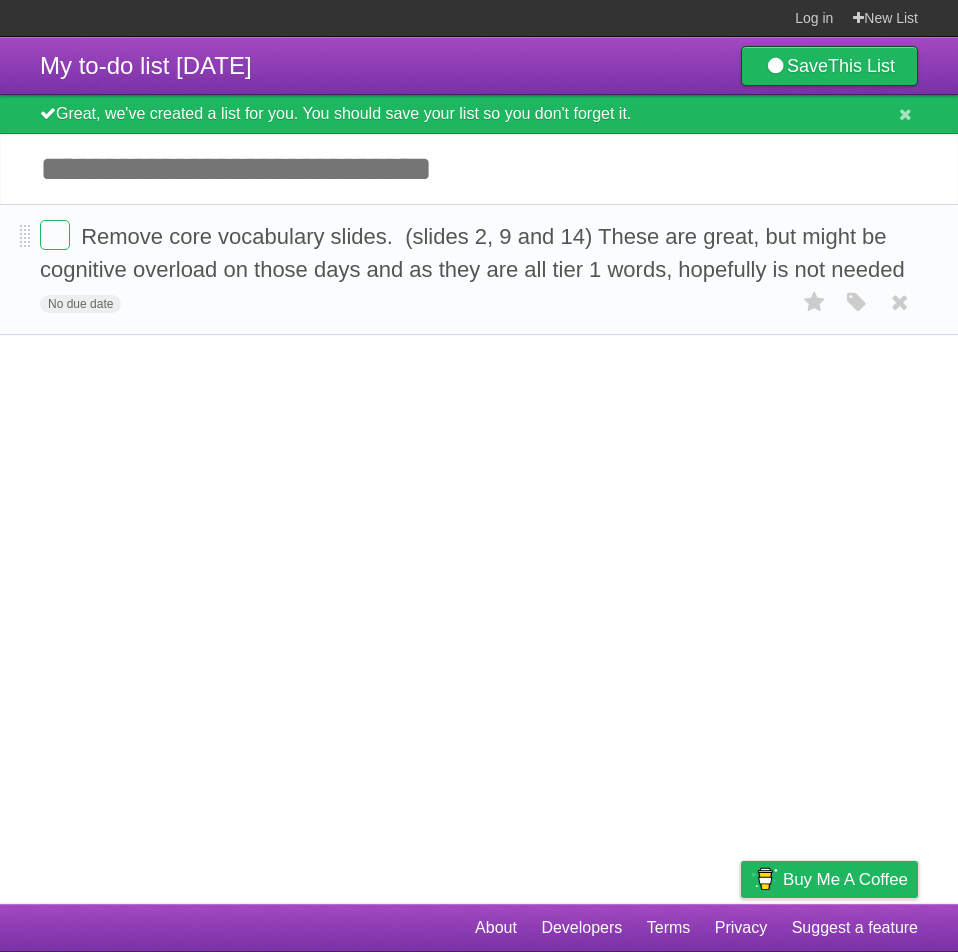 click on "Remove core vocabulary slides.  (slides 2, 9 and 14) These are great, but might be cognitive overload on those days and as they are all tier 1 words, hopefully is not needed
No due date
White
Red
Blue
Green
Purple
Orange" at bounding box center (479, 269) 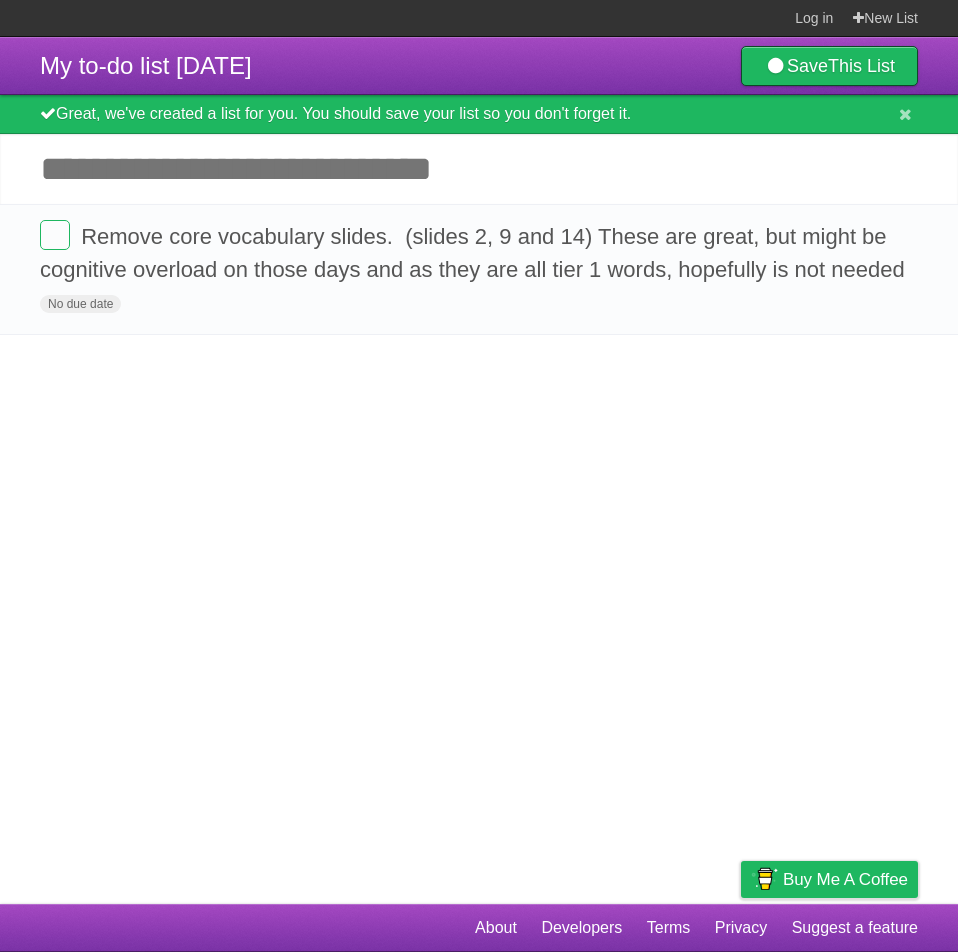 click on "Add another task" at bounding box center [479, 169] 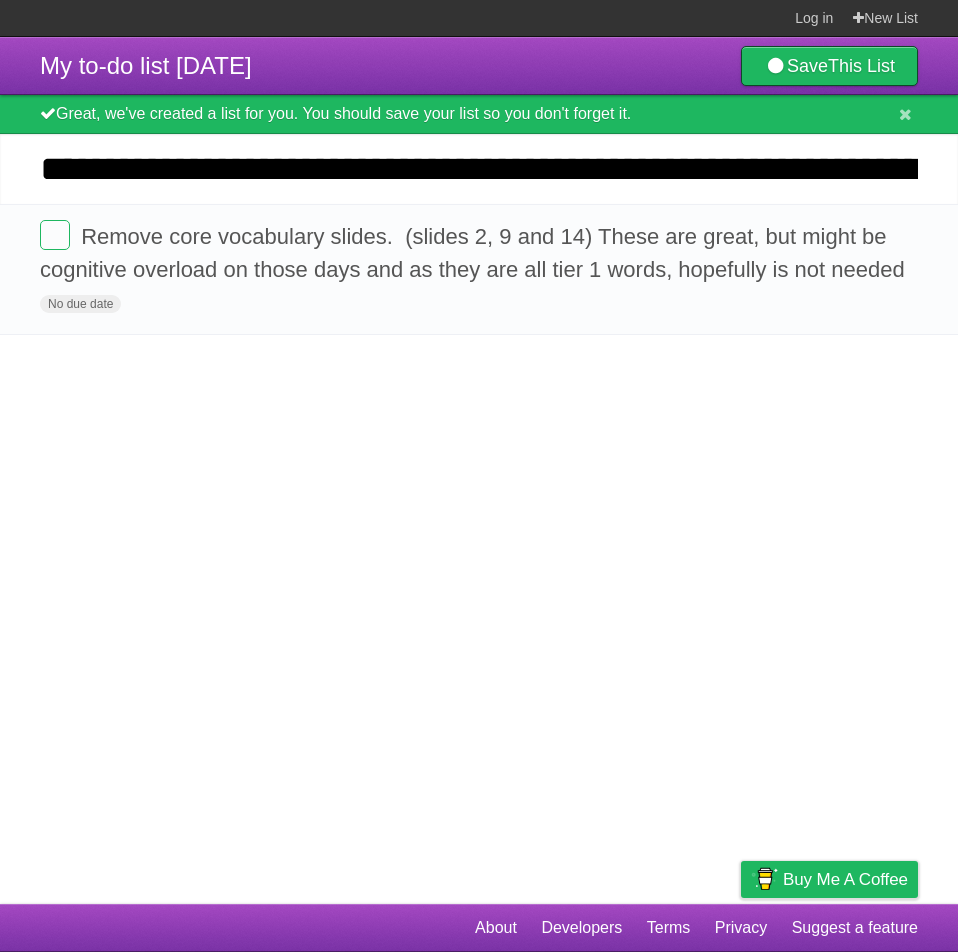 scroll, scrollTop: 0, scrollLeft: 3566, axis: horizontal 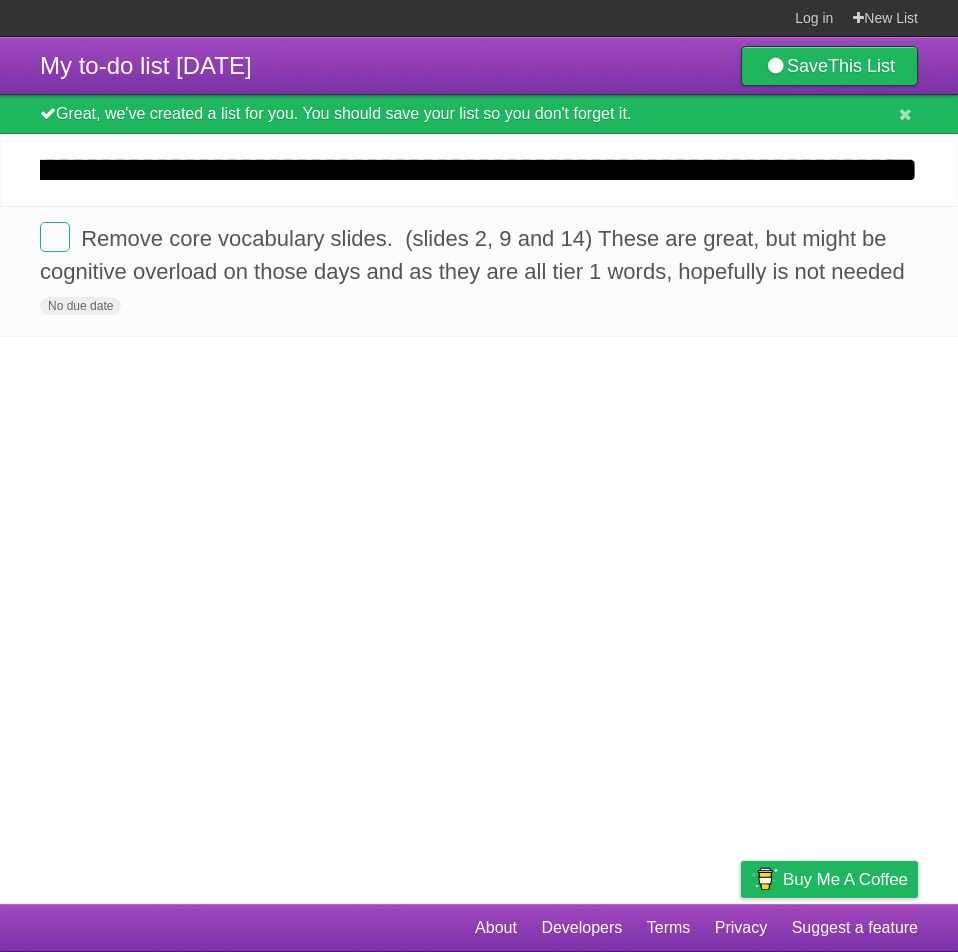click on "*********" at bounding box center [0, 0] 